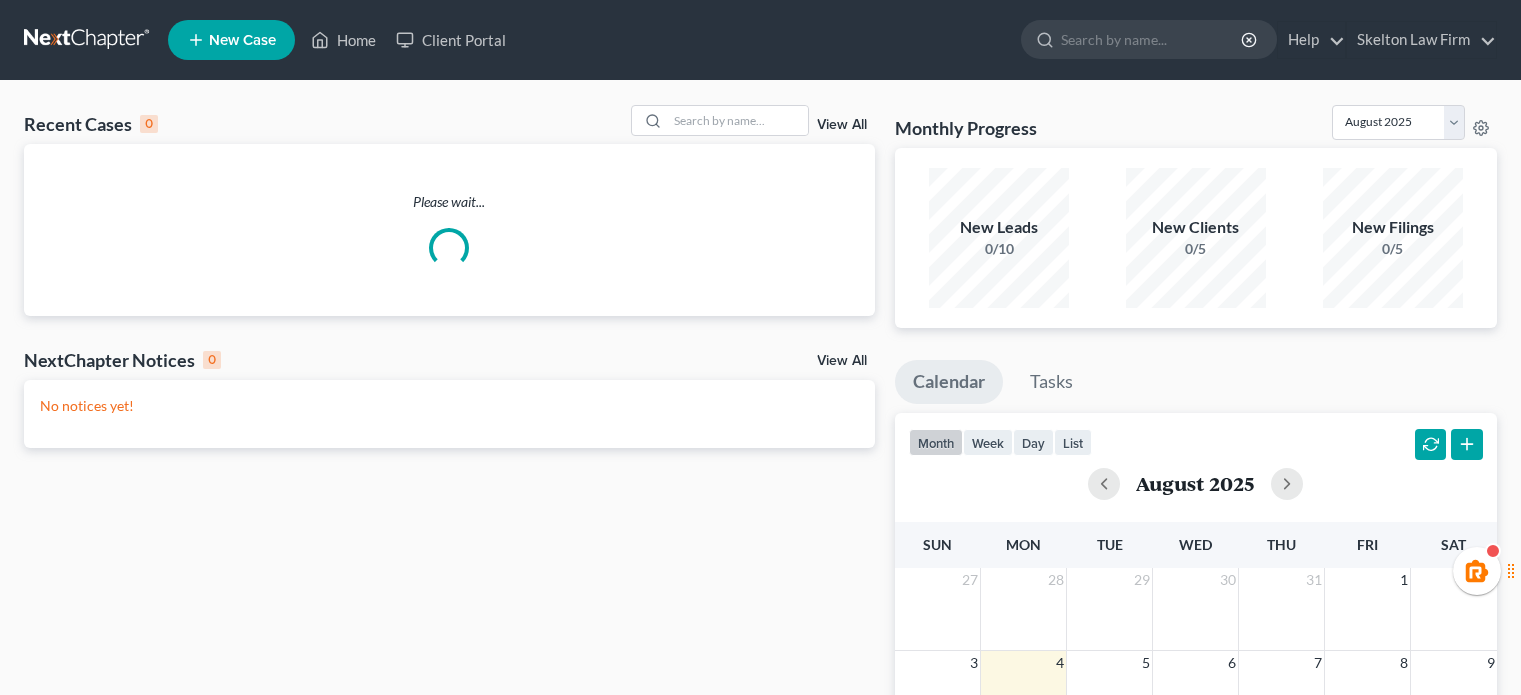 scroll, scrollTop: 0, scrollLeft: 0, axis: both 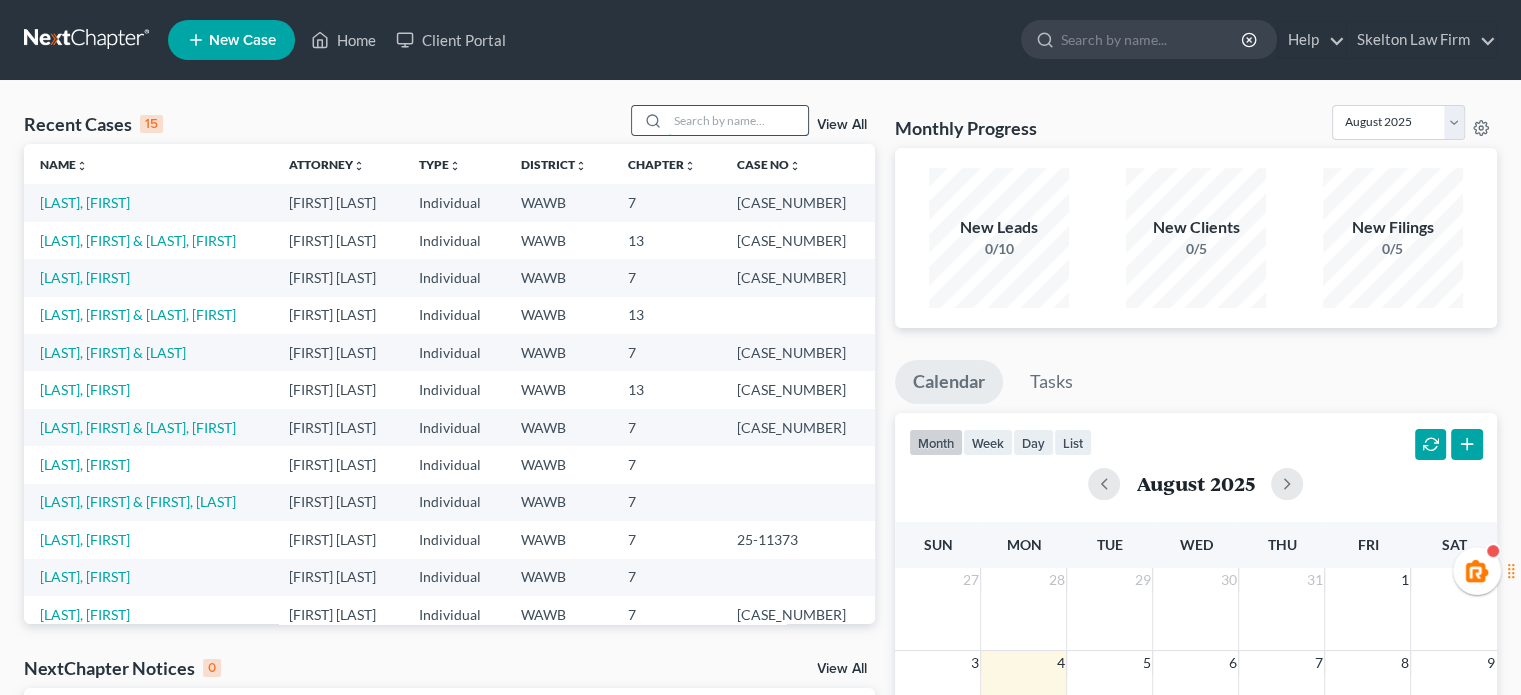click at bounding box center (738, 120) 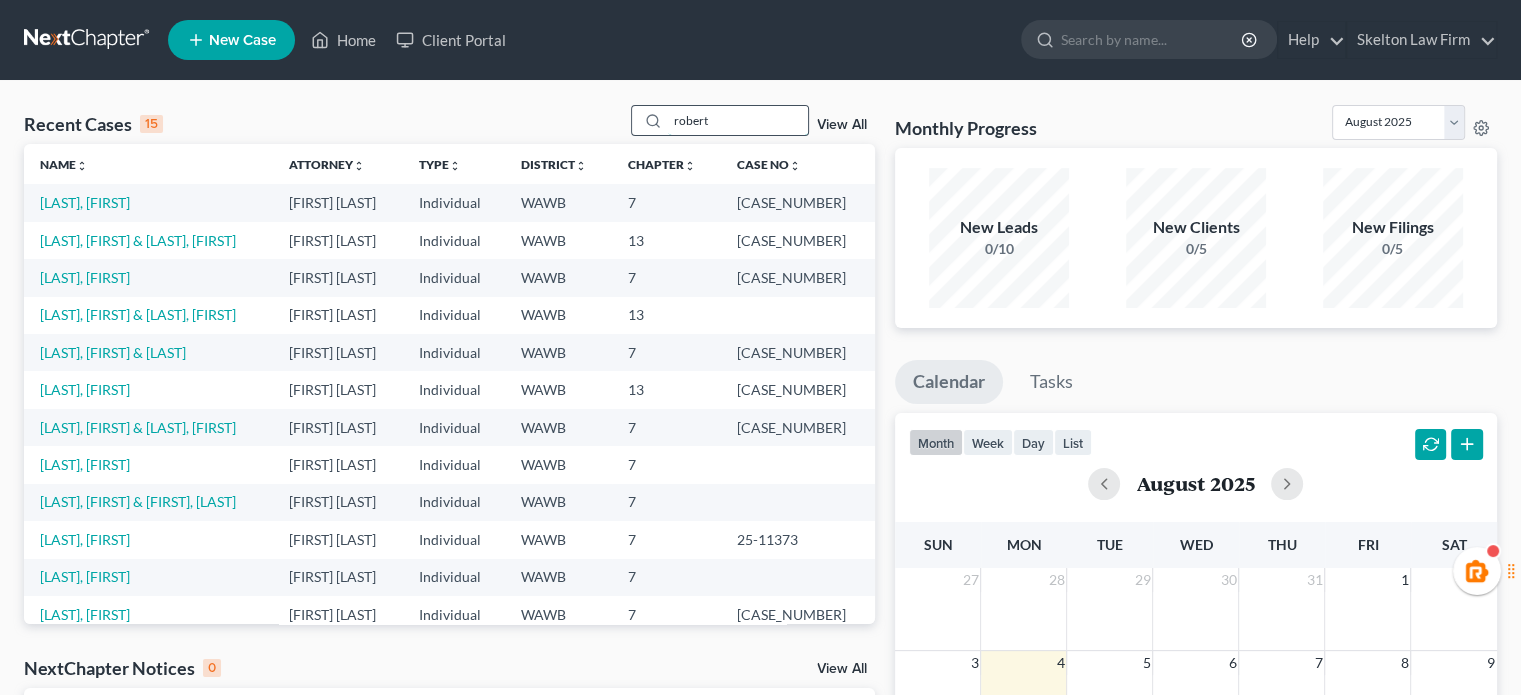 type on "robert" 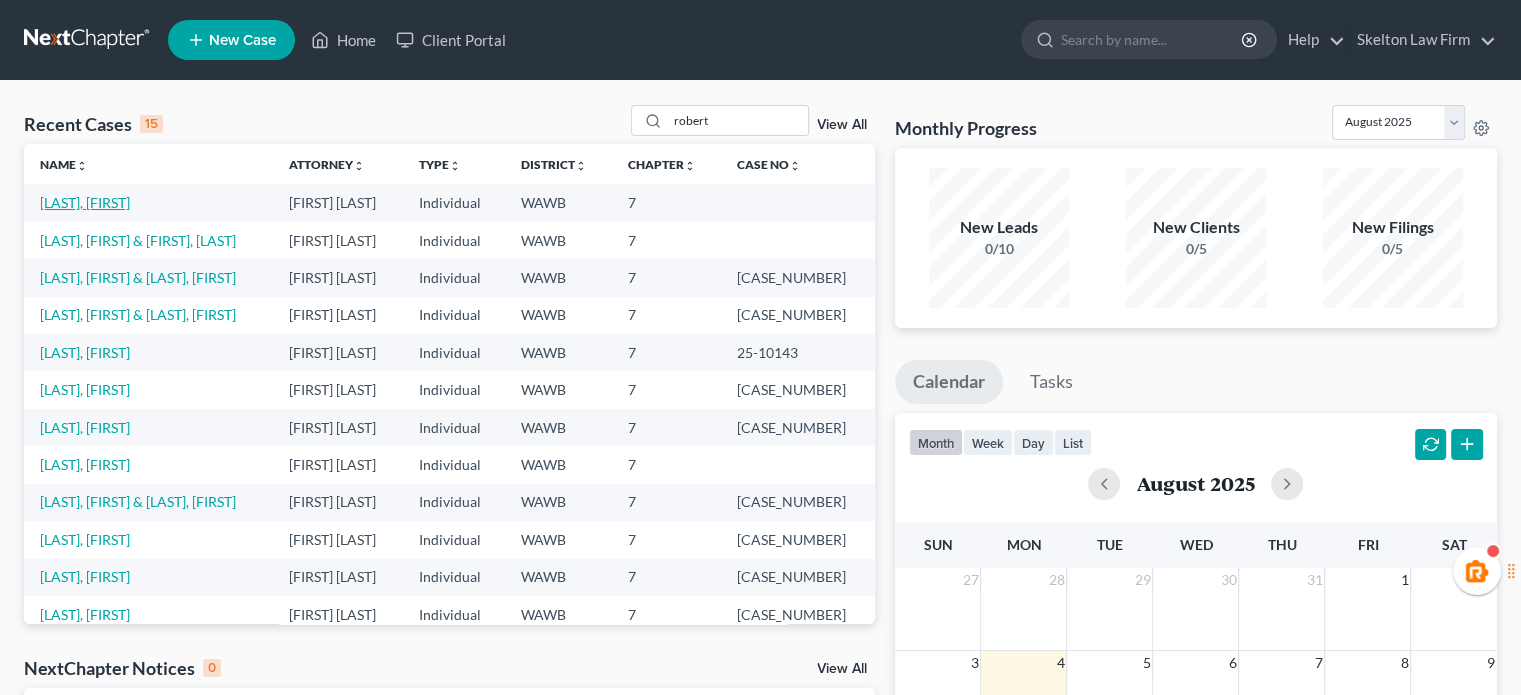 click on "[LAST], [FIRST]" at bounding box center [85, 202] 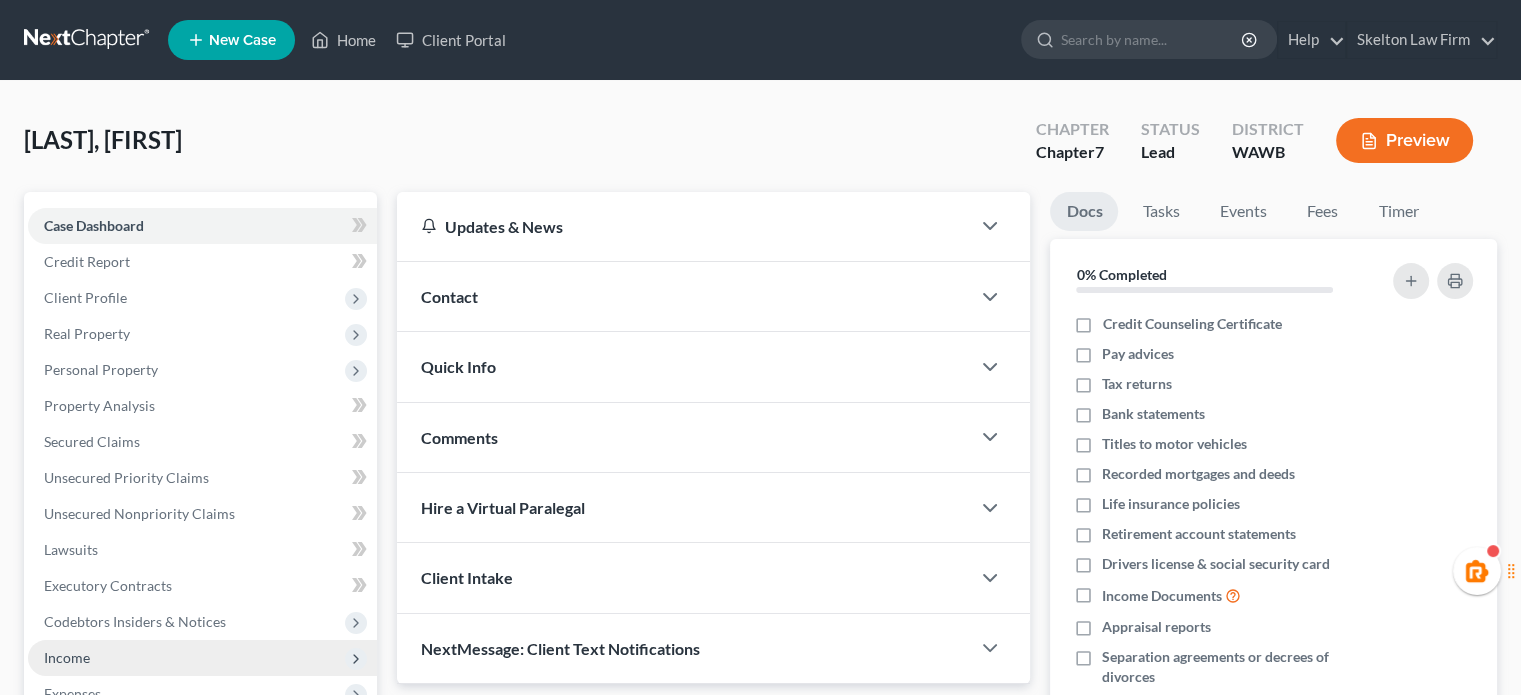 click on "Income" at bounding box center [202, 658] 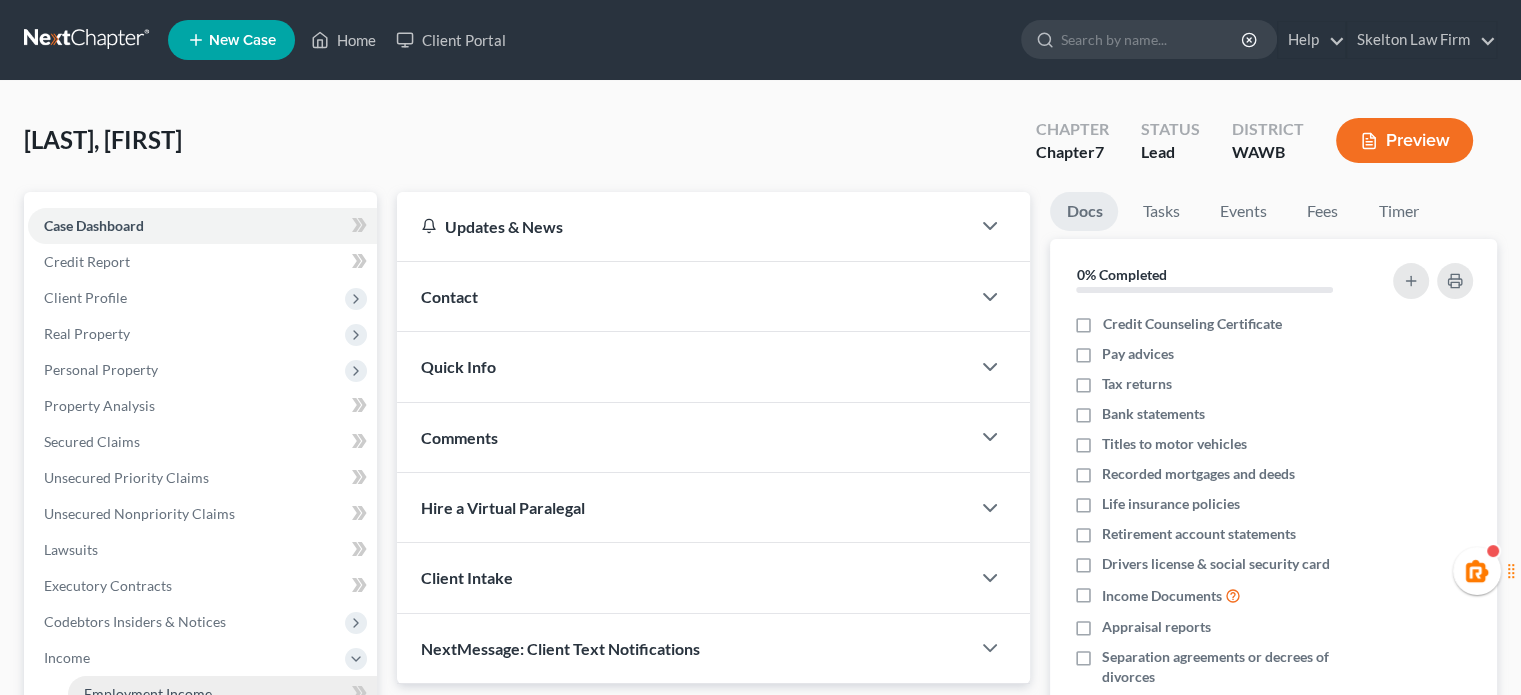 click on "Employment Income" at bounding box center (222, 694) 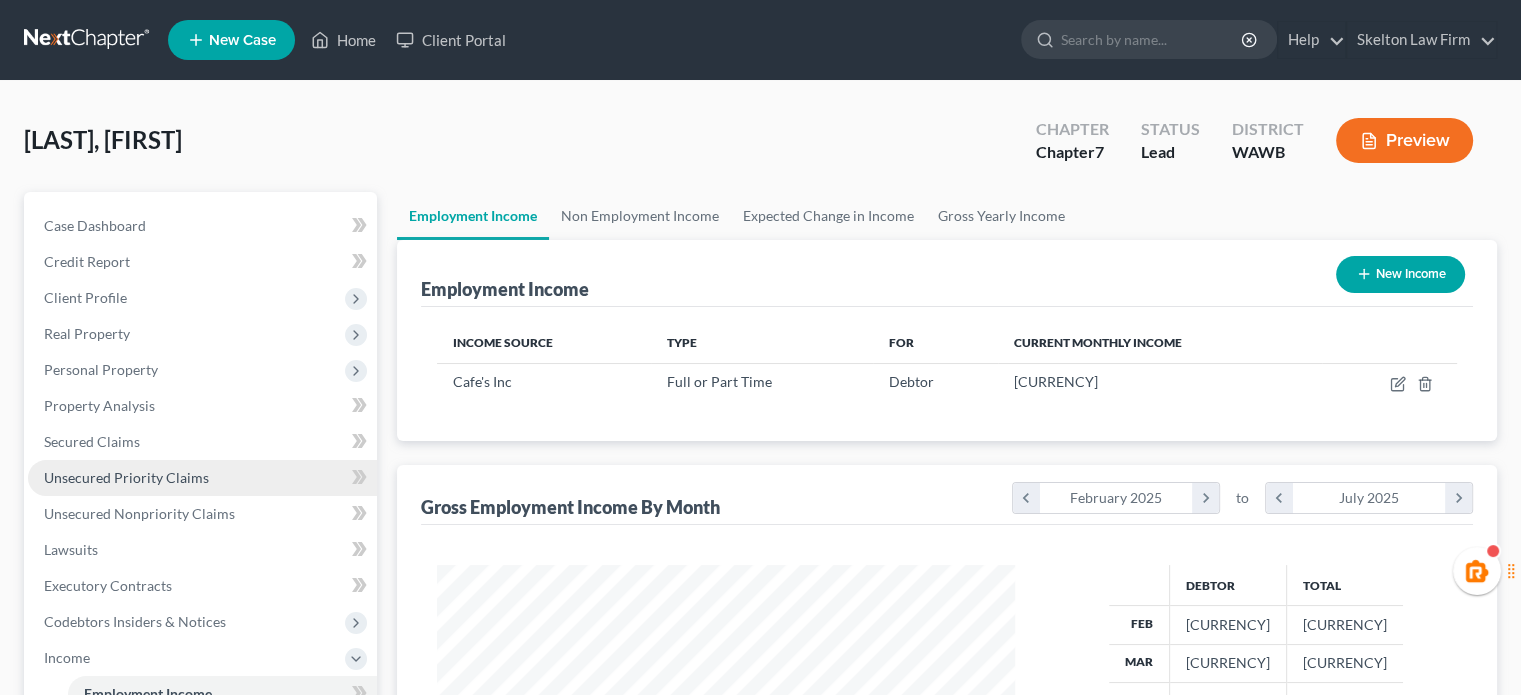 scroll, scrollTop: 999643, scrollLeft: 999381, axis: both 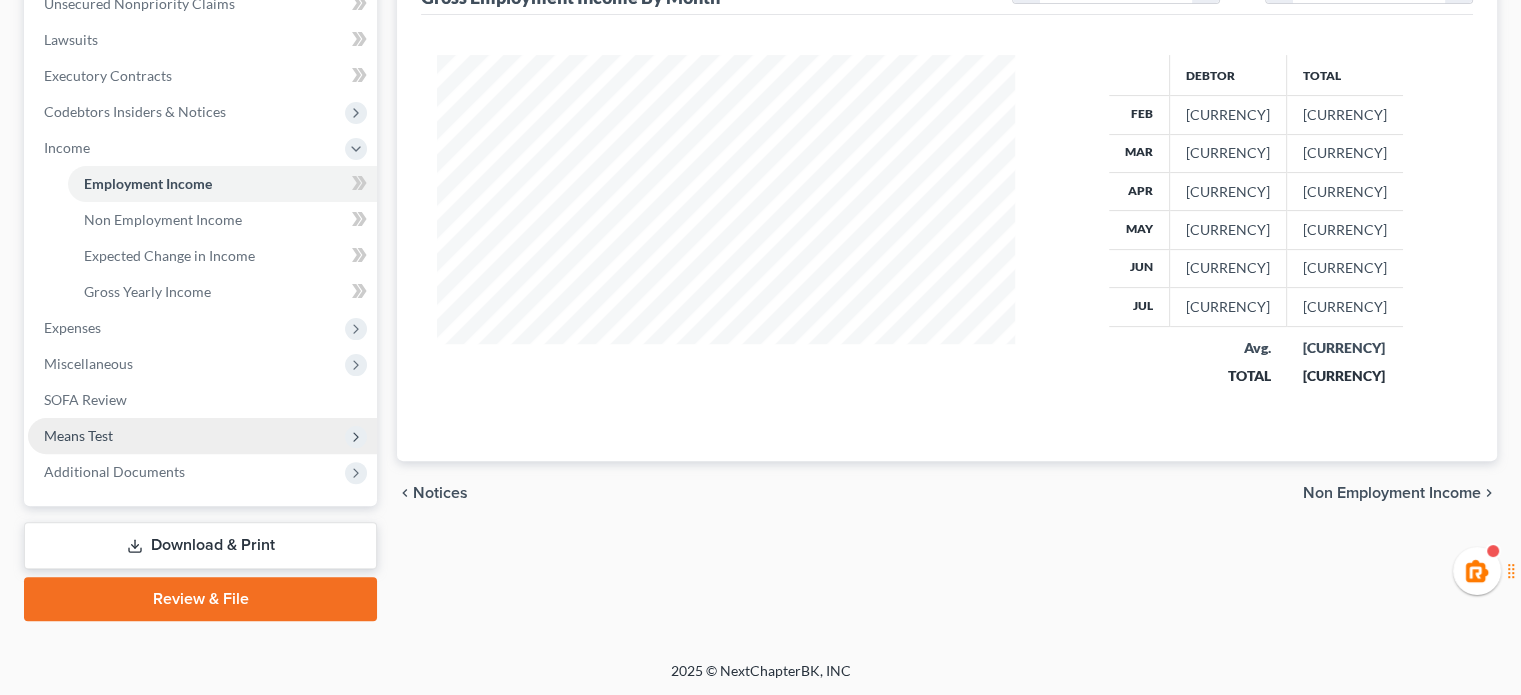 click on "Means Test" at bounding box center (202, 436) 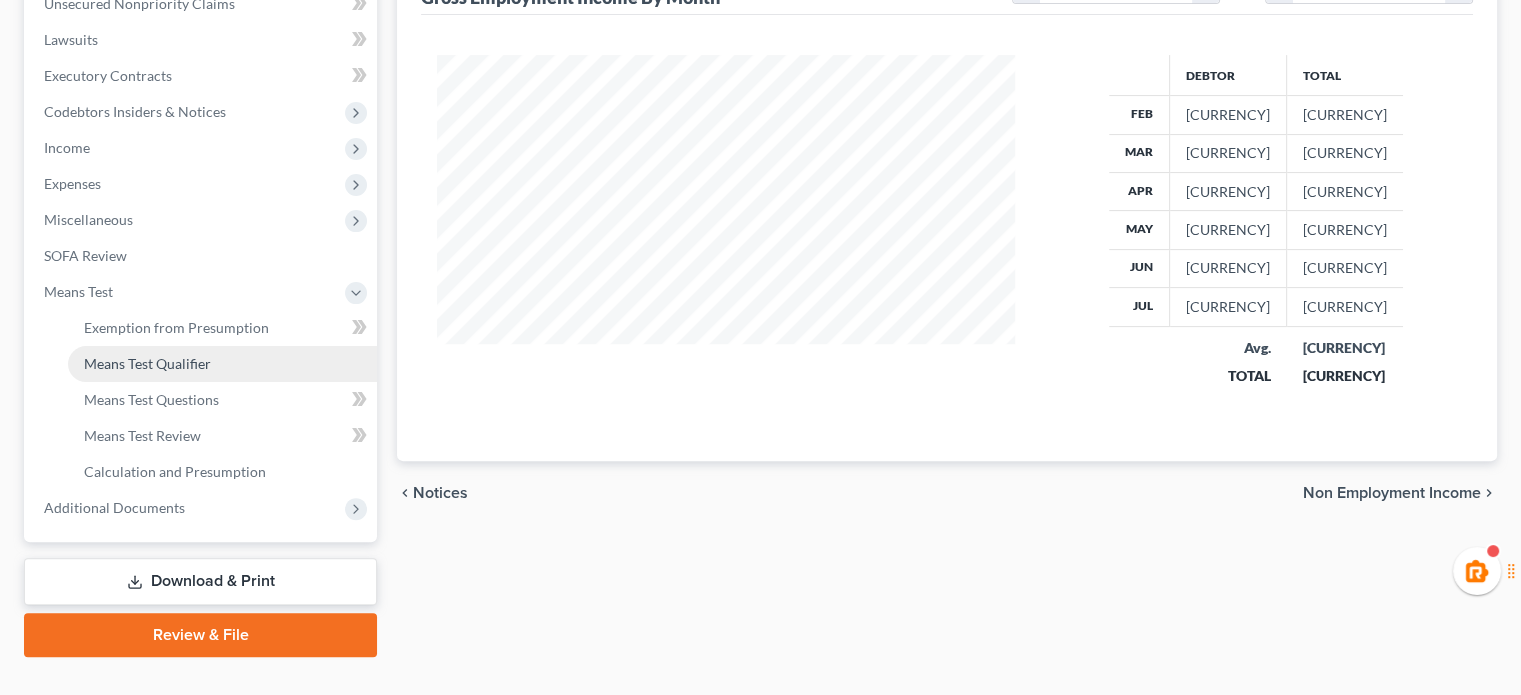 click on "Means Test Qualifier" at bounding box center (147, 363) 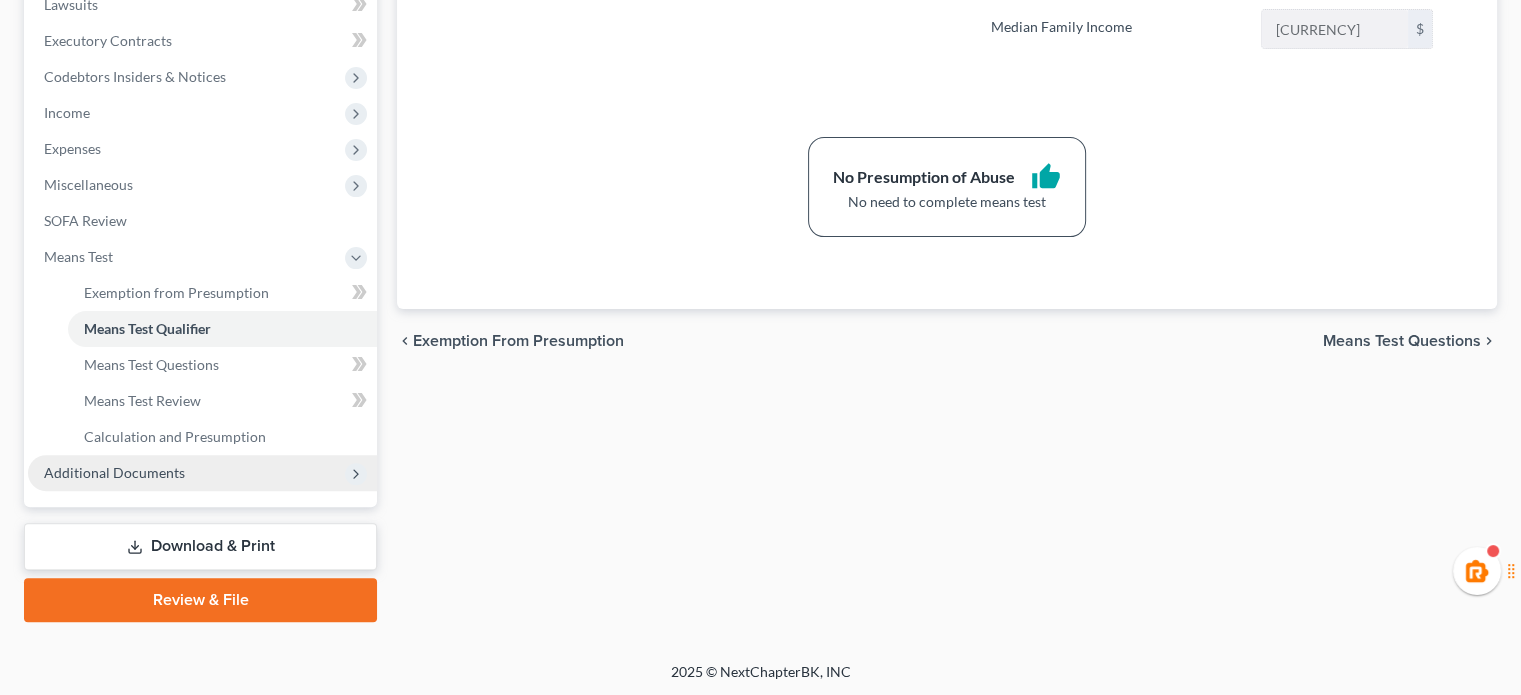 scroll, scrollTop: 546, scrollLeft: 0, axis: vertical 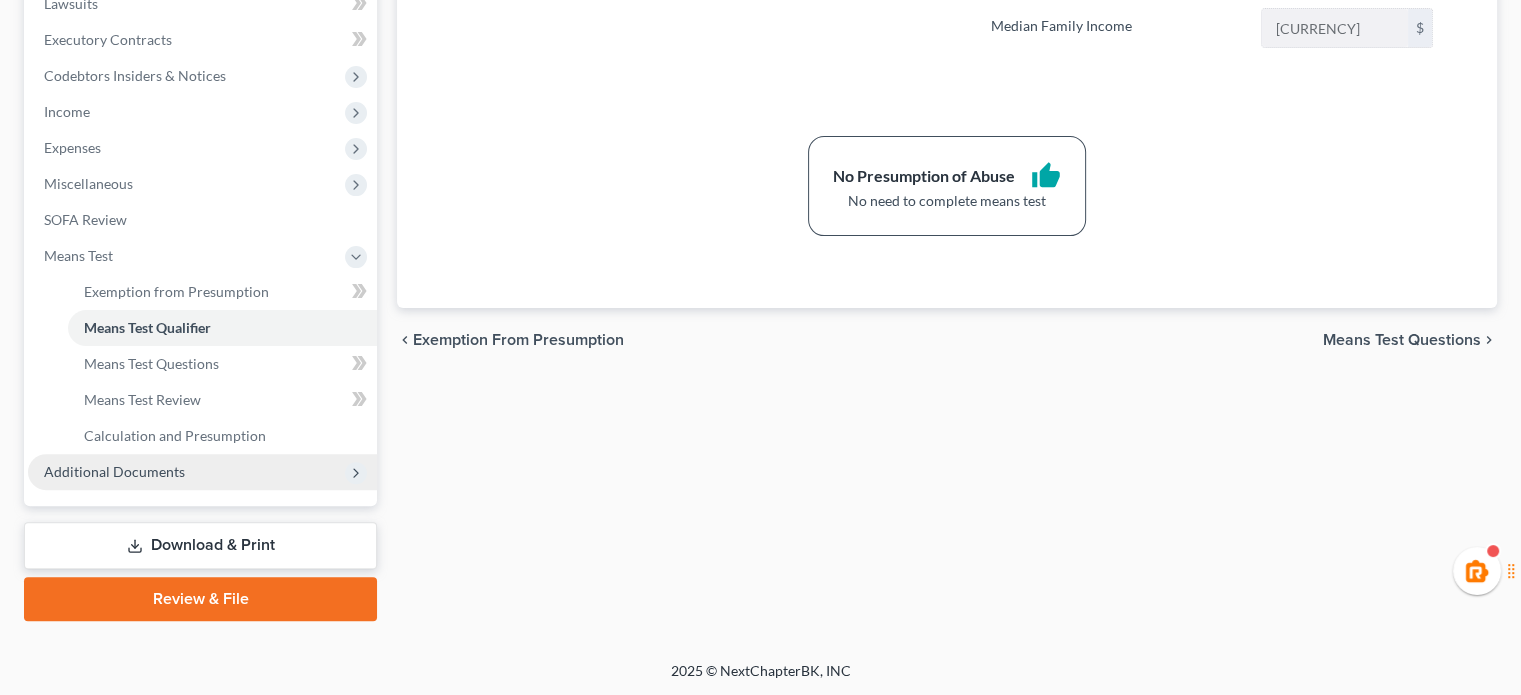 click on "Additional Documents" at bounding box center (114, 471) 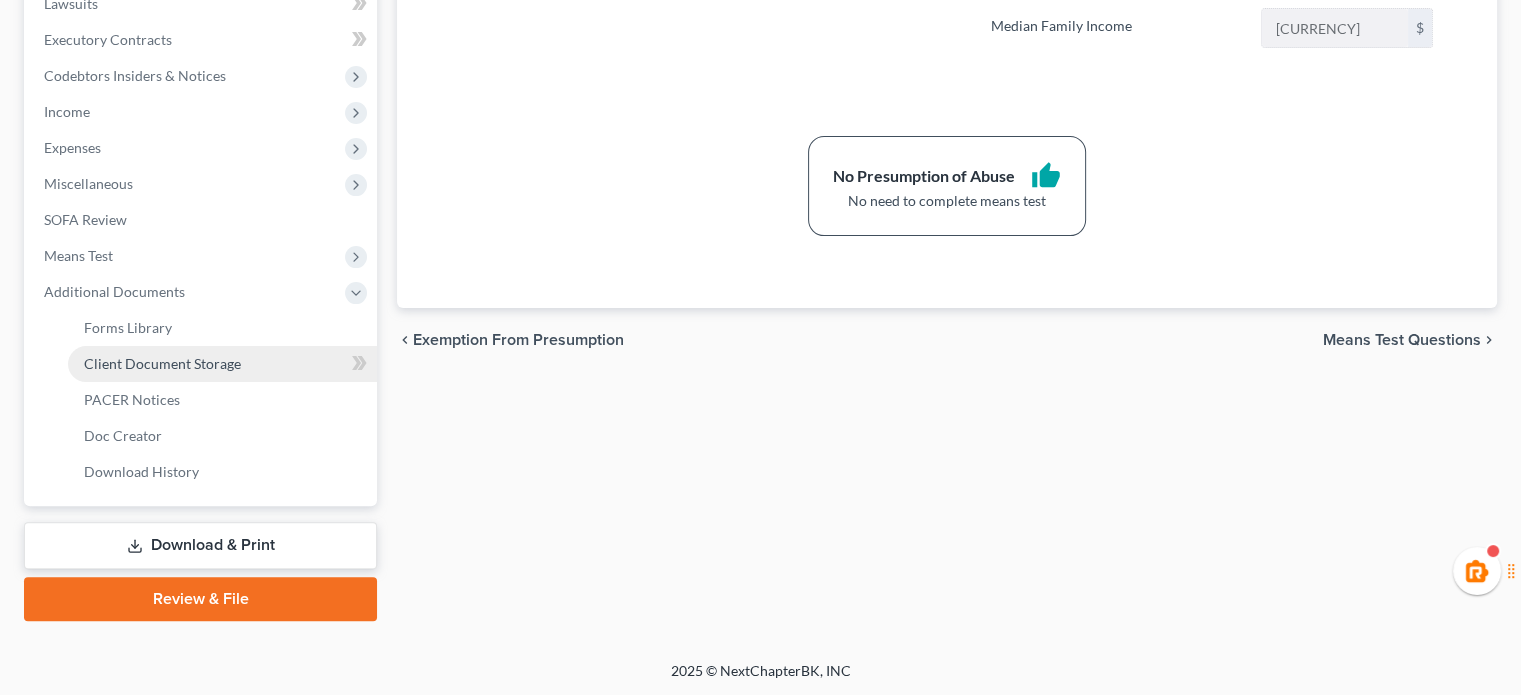 click on "Client Document Storage" at bounding box center (162, 363) 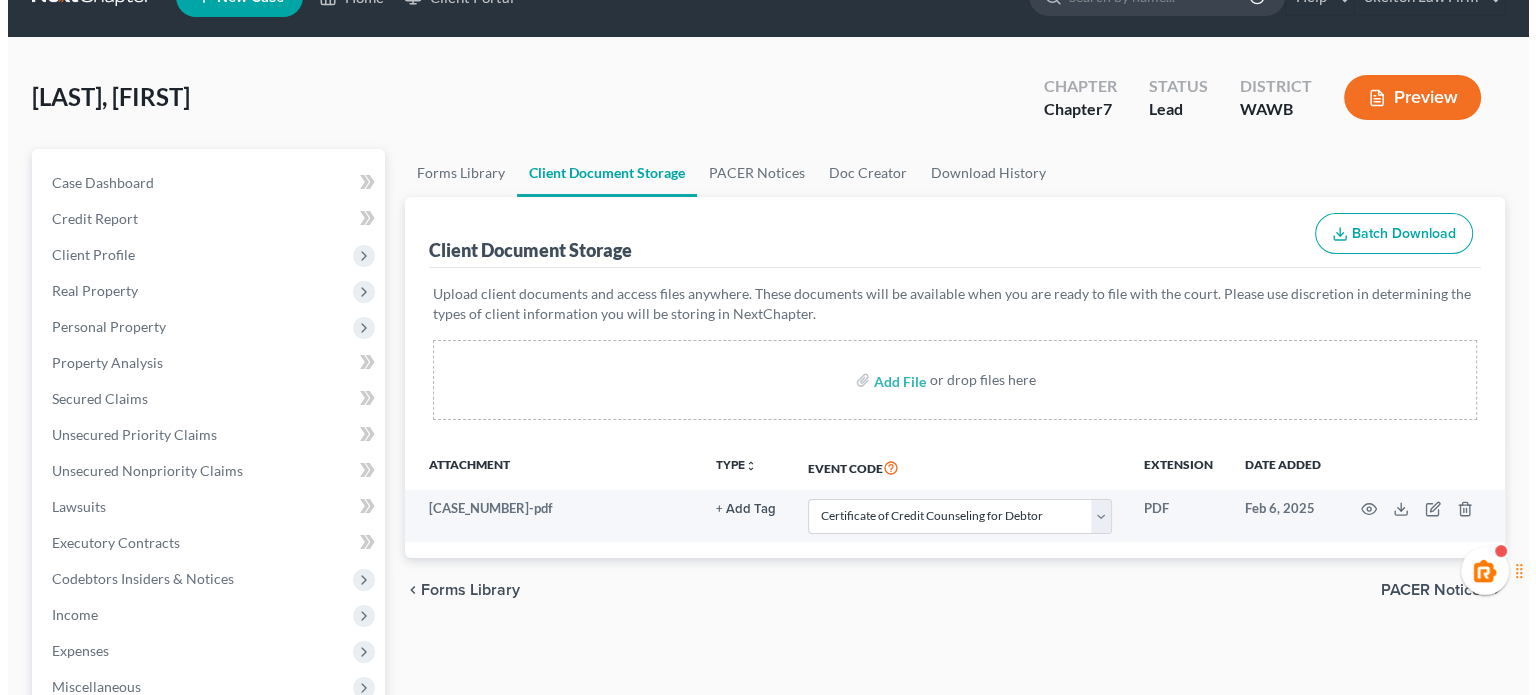 scroll, scrollTop: 0, scrollLeft: 0, axis: both 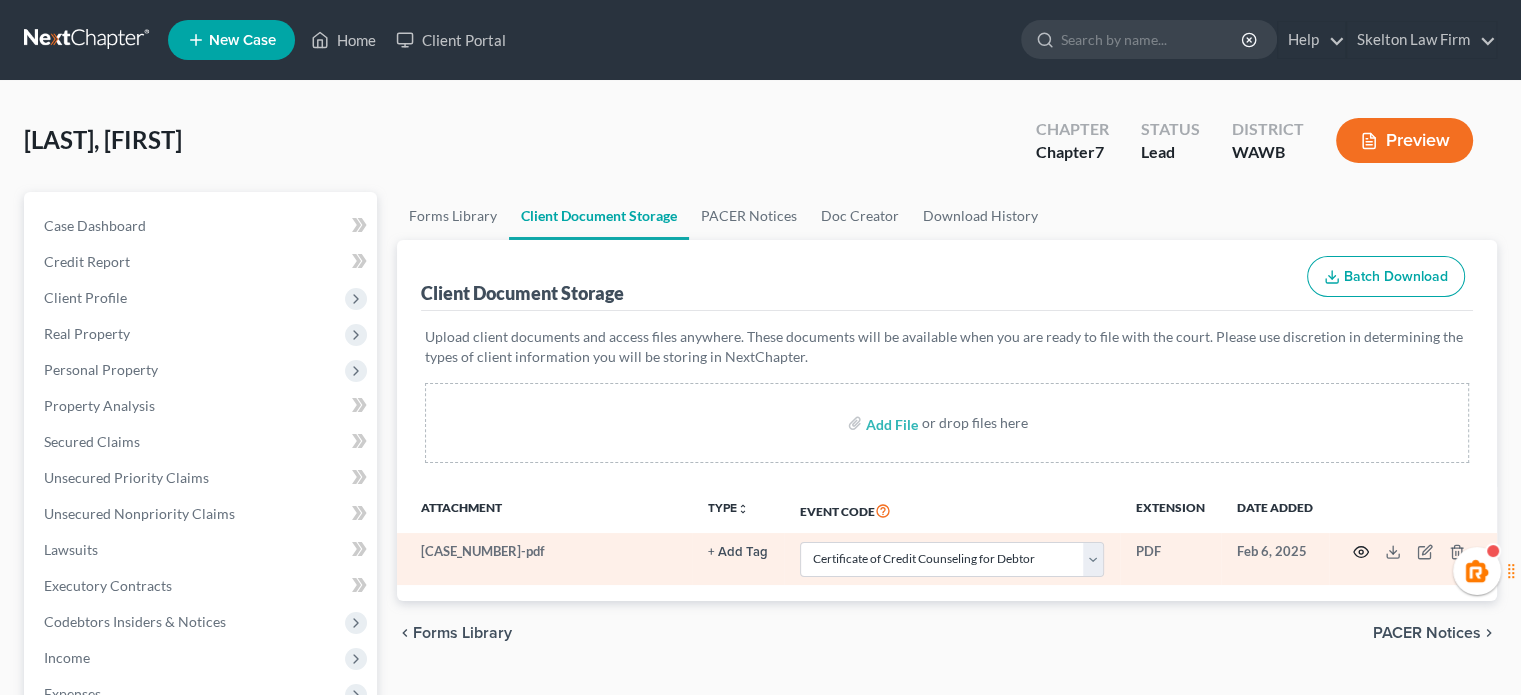 click 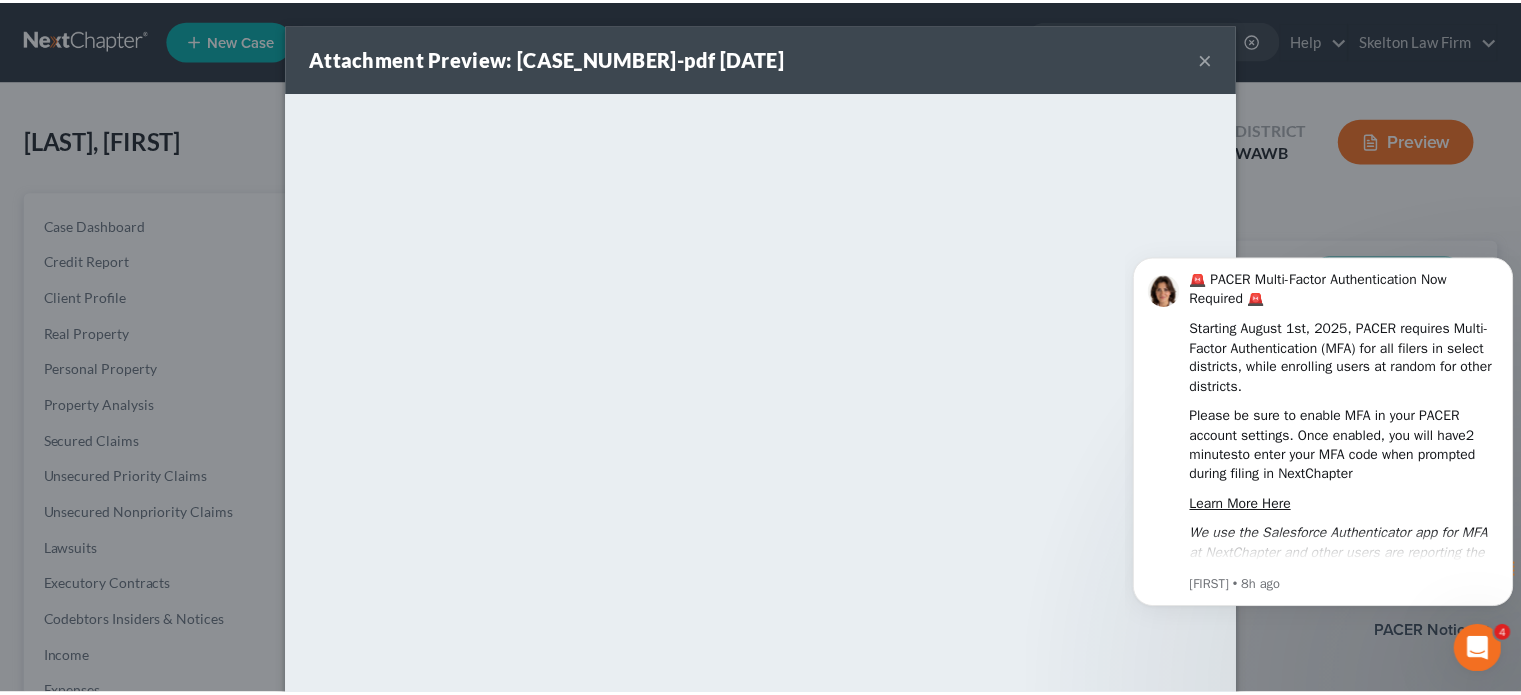 scroll, scrollTop: 0, scrollLeft: 0, axis: both 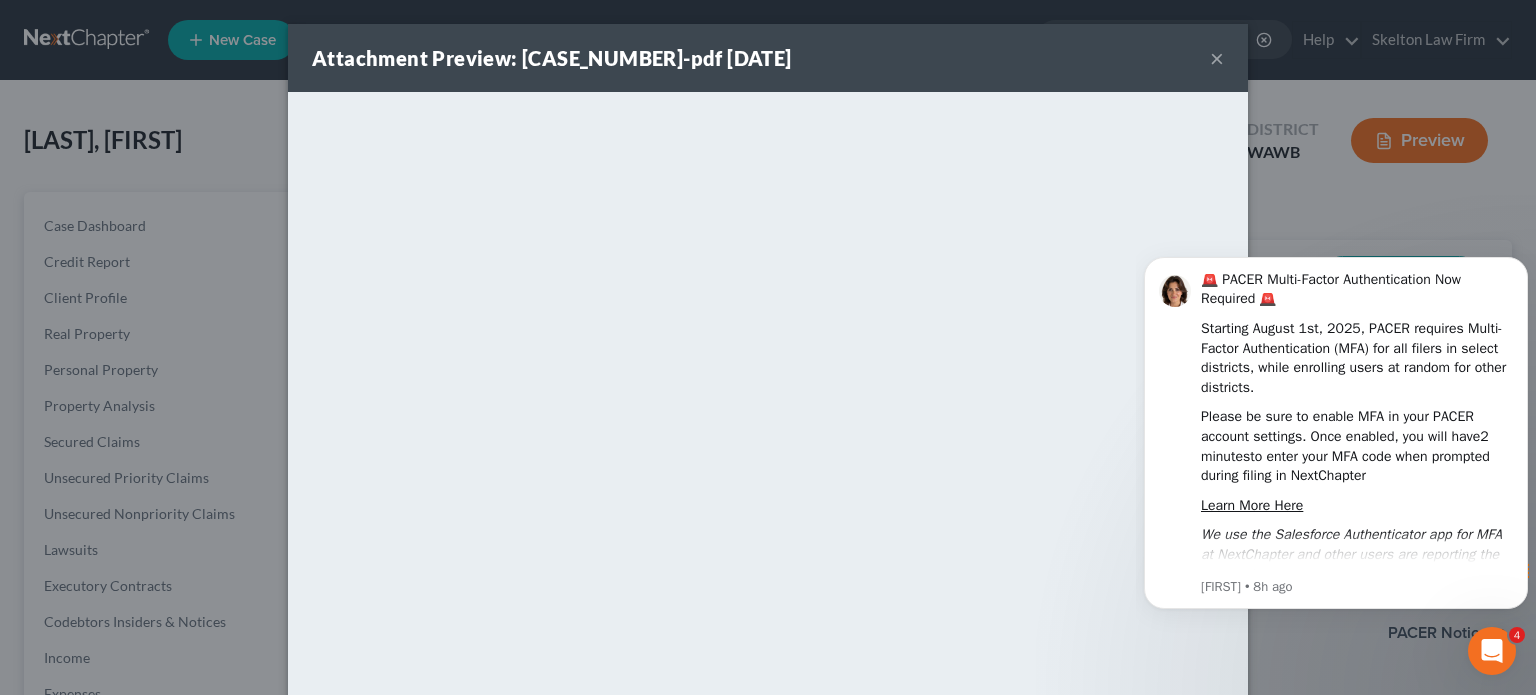 drag, startPoint x: 1443, startPoint y: 256, endPoint x: 2566, endPoint y: 451, distance: 1139.8043 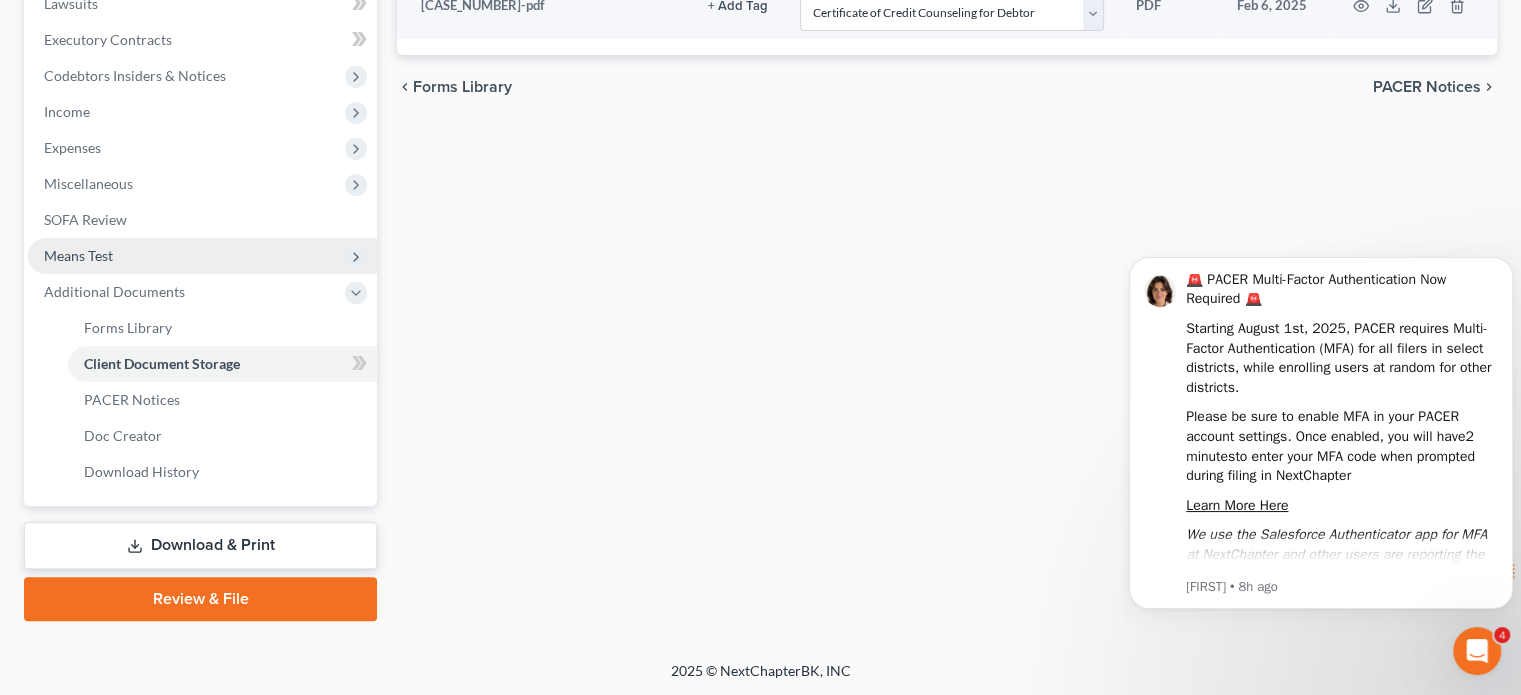 scroll, scrollTop: 0, scrollLeft: 0, axis: both 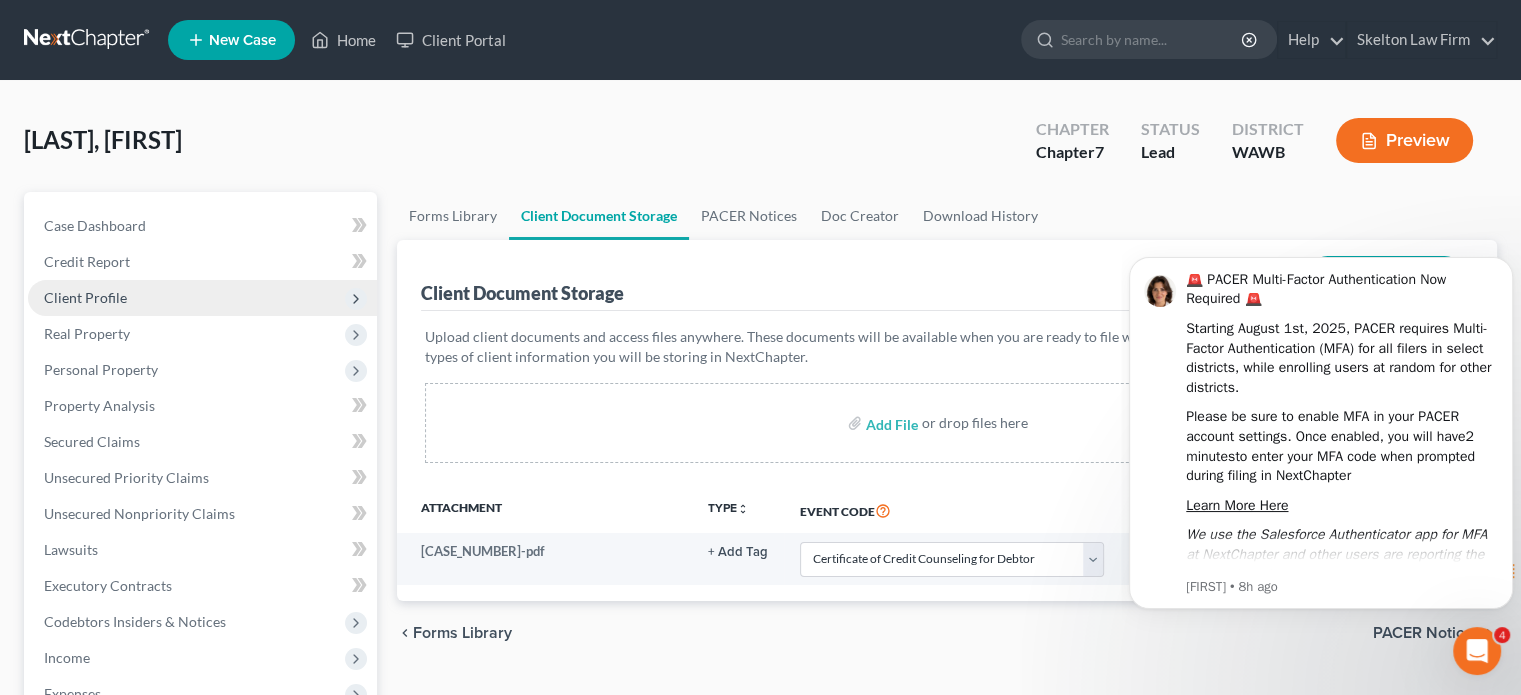 click on "Client Profile" at bounding box center [85, 297] 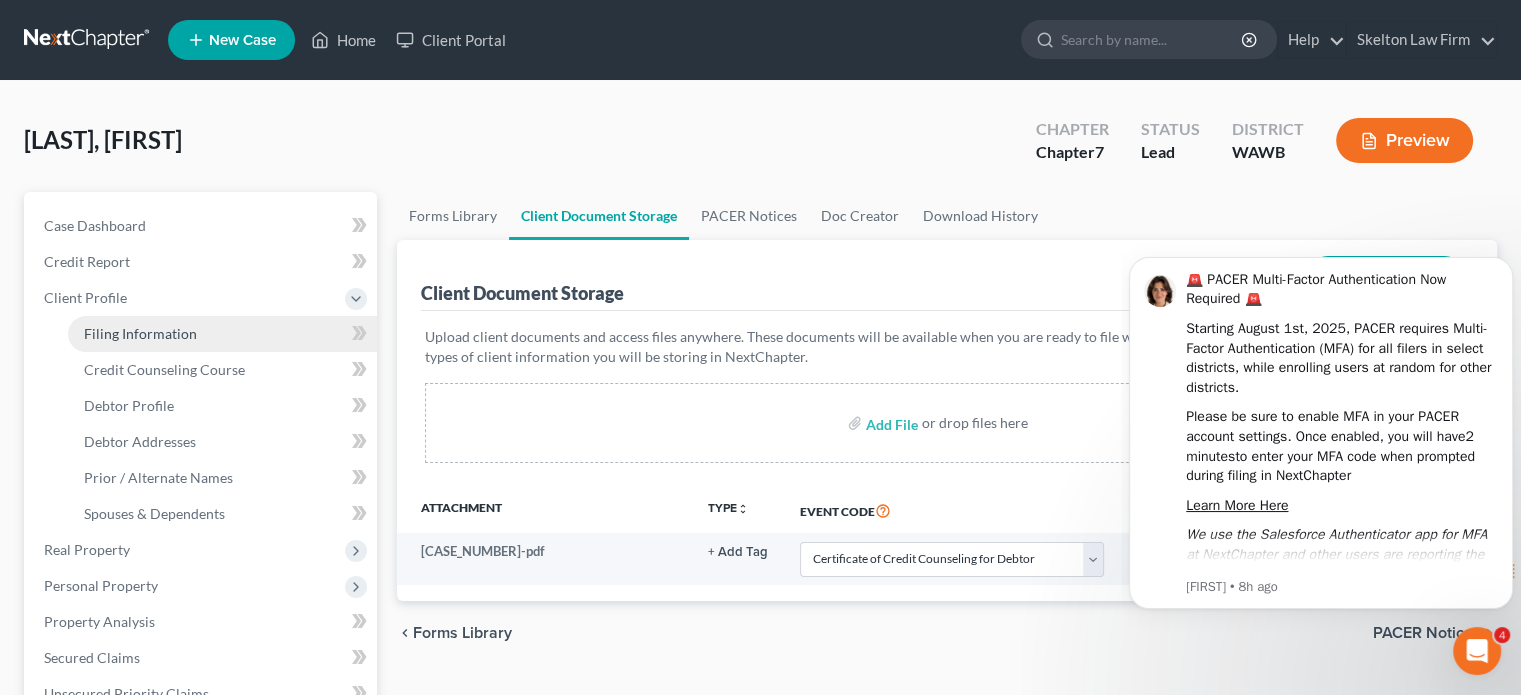 click on "Filing Information" at bounding box center [222, 334] 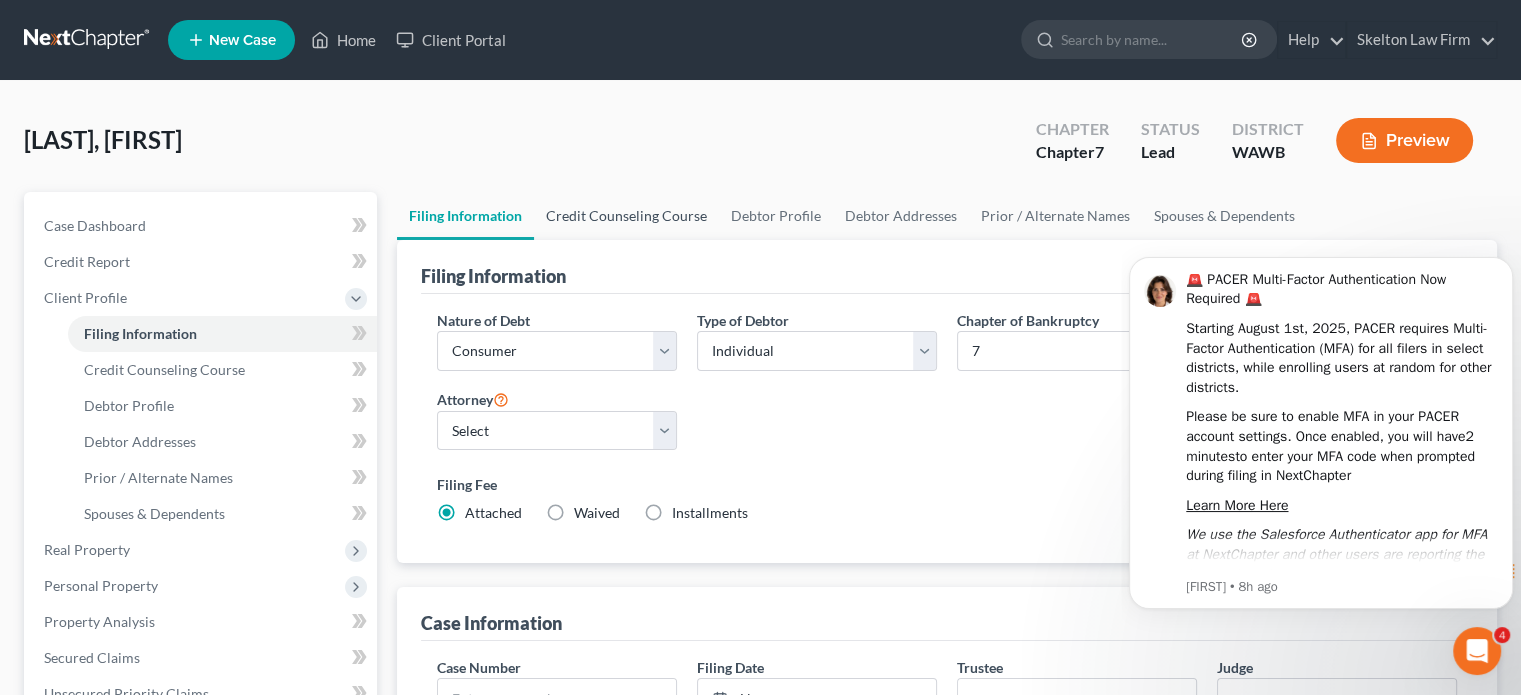 click on "Credit Counseling Course" at bounding box center [626, 216] 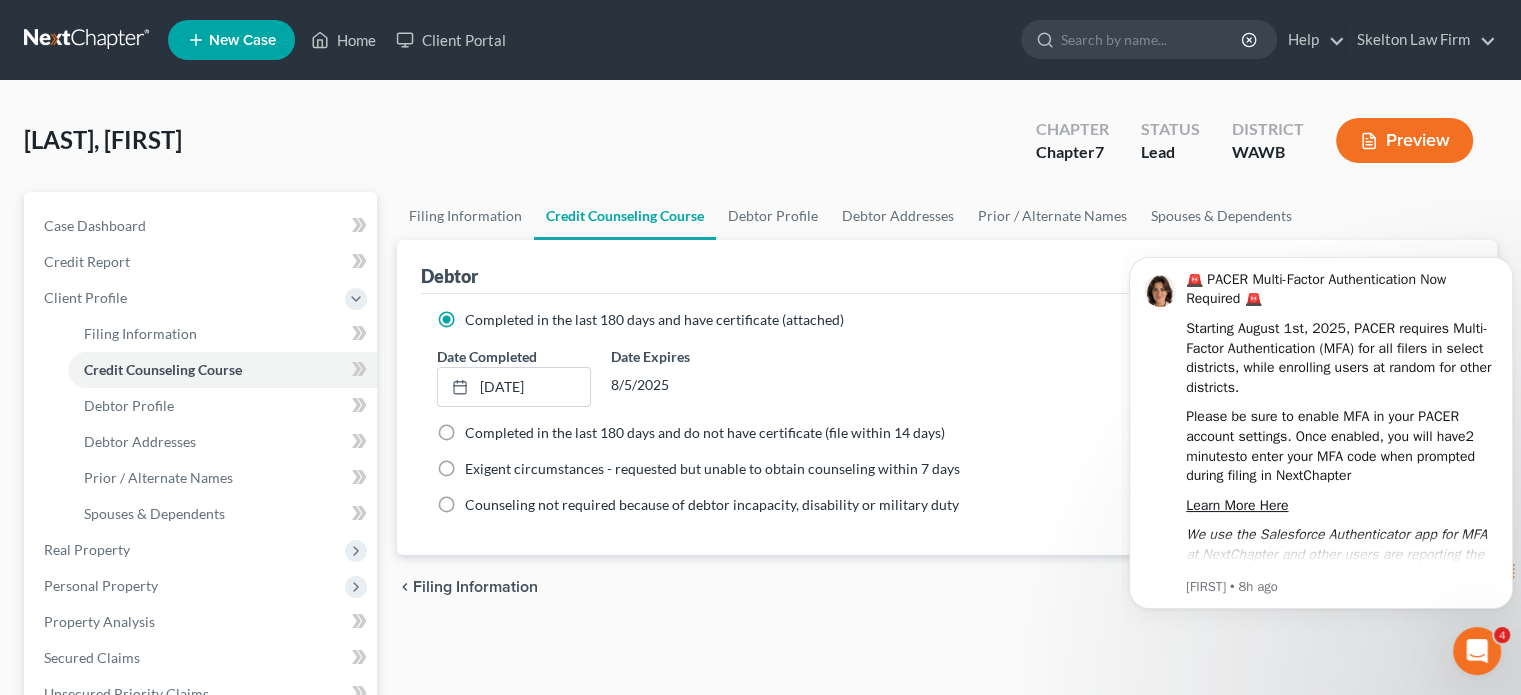 click at bounding box center [88, 40] 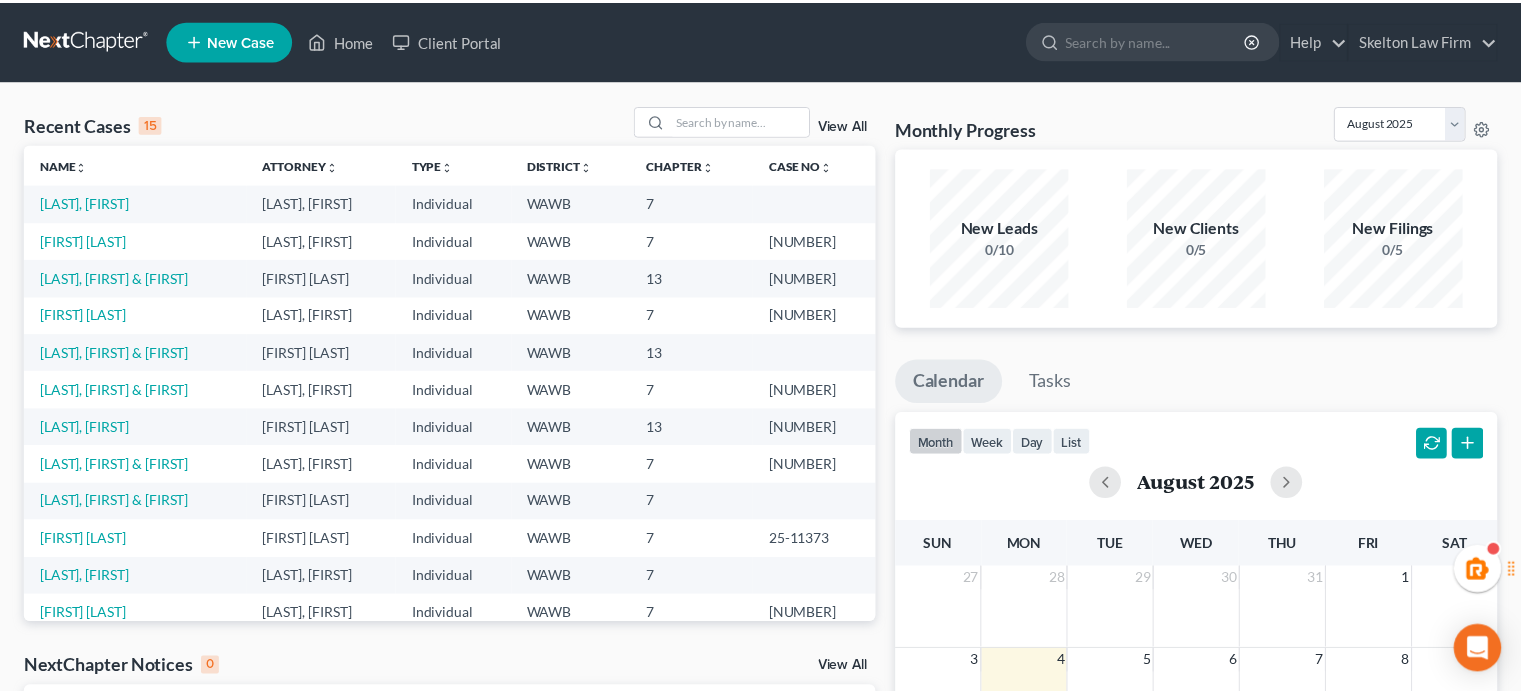 scroll, scrollTop: 0, scrollLeft: 0, axis: both 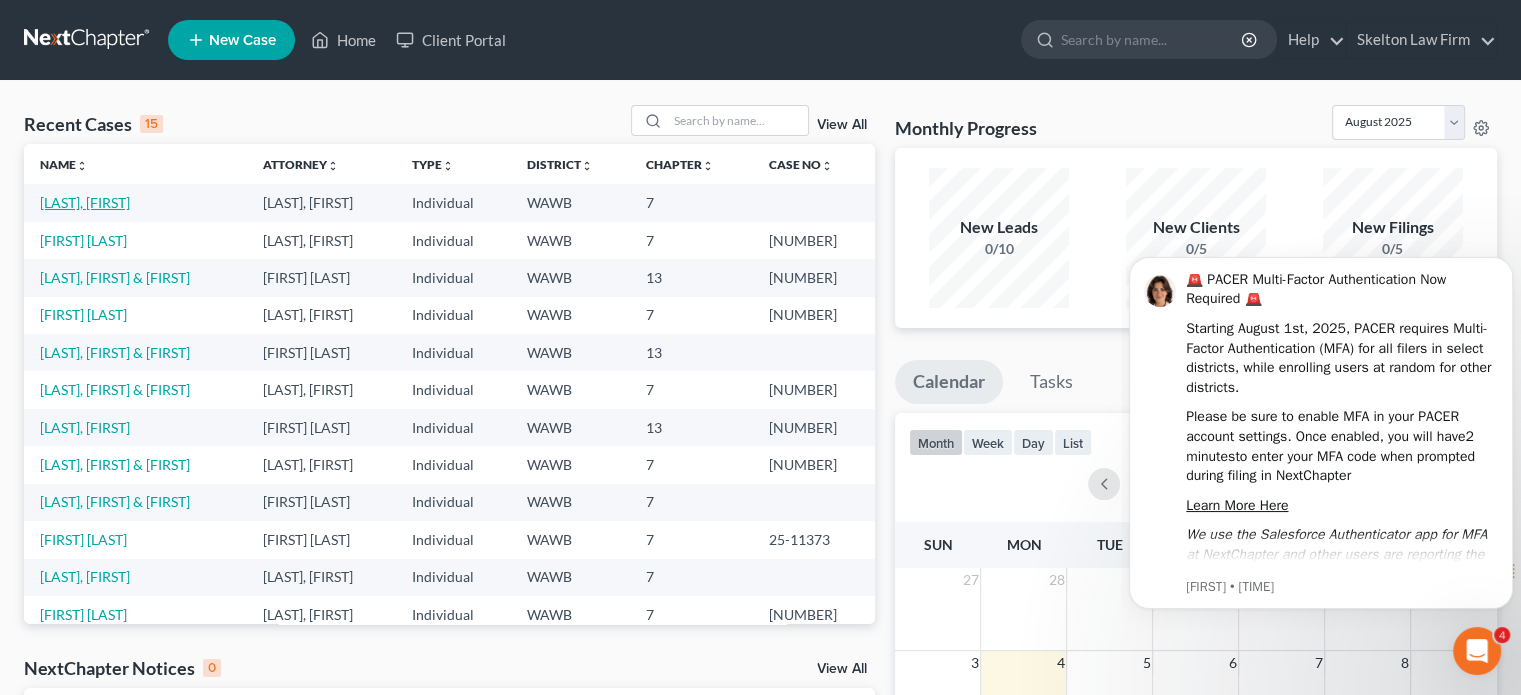 click on "[LAST], [FIRST]" at bounding box center (85, 202) 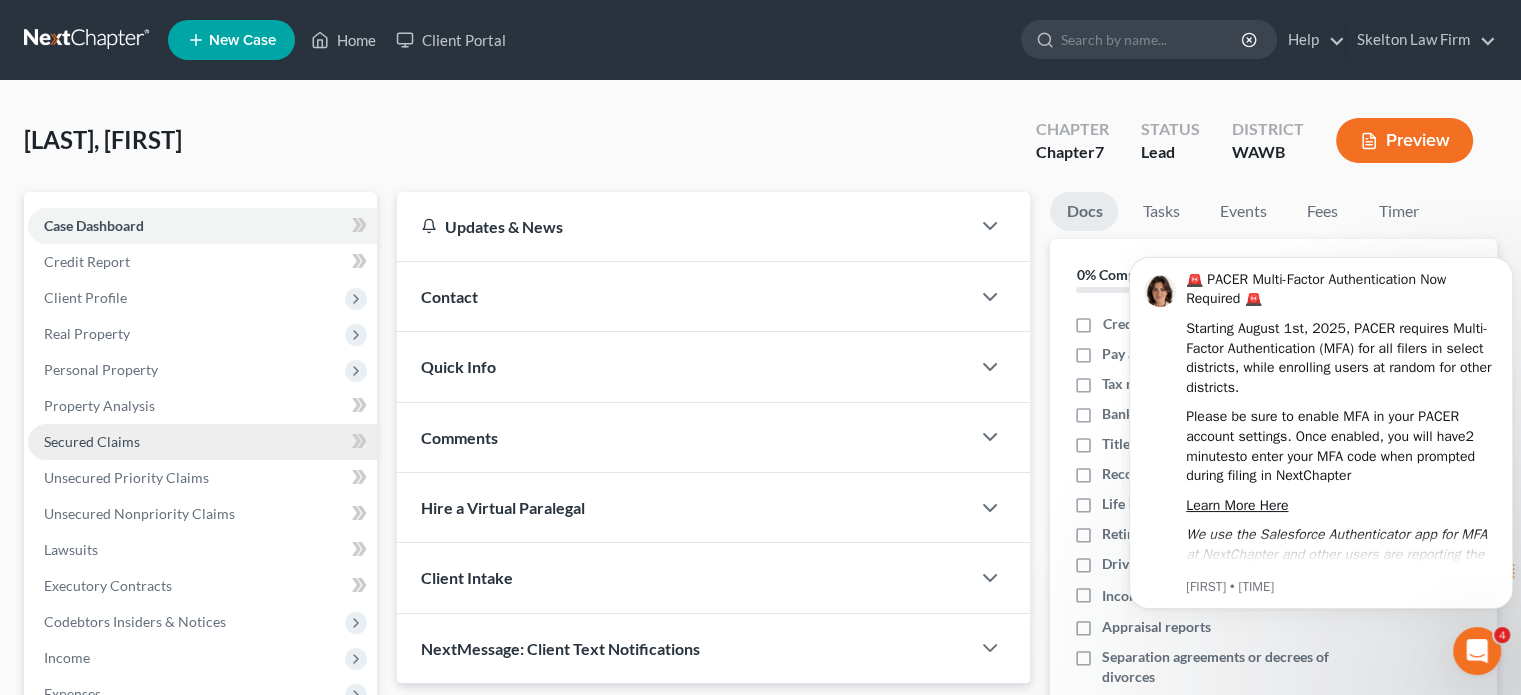 click on "Secured Claims" at bounding box center (202, 442) 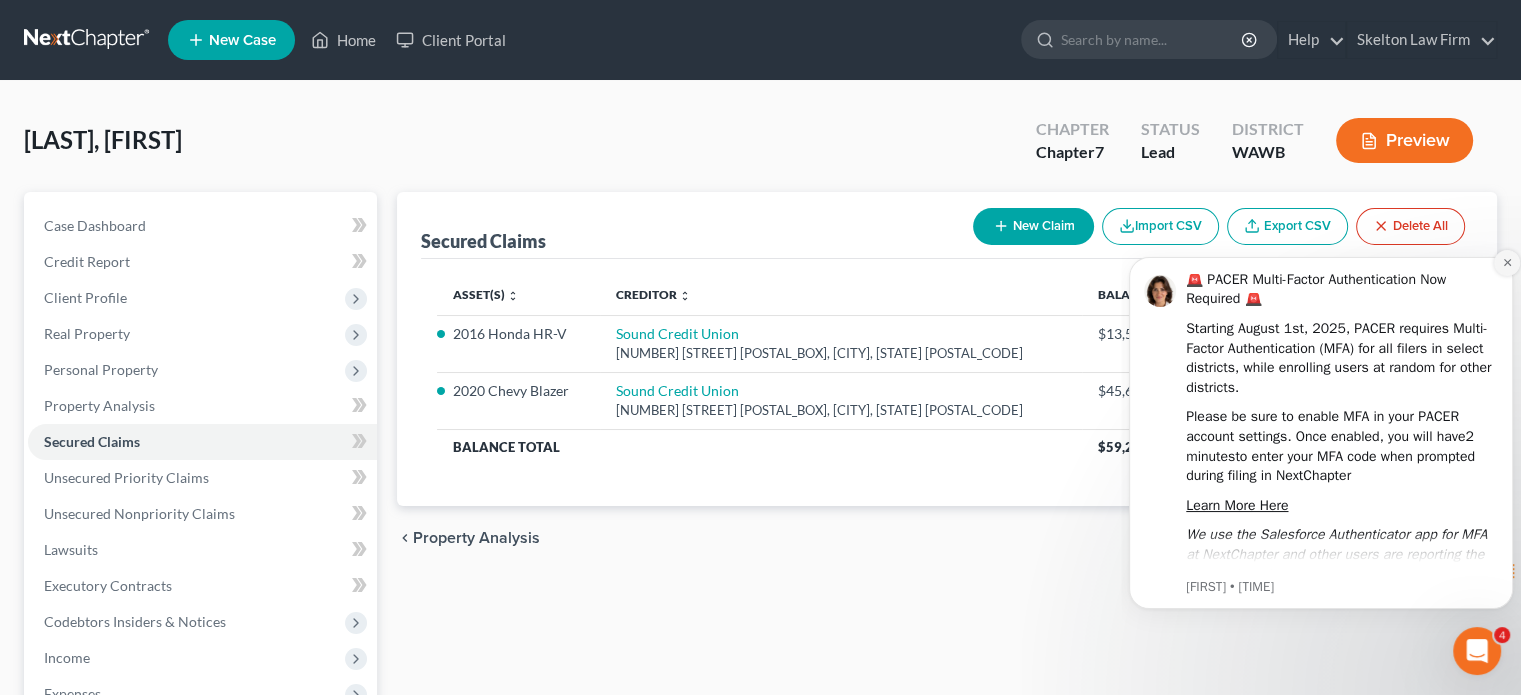 click at bounding box center [1507, 263] 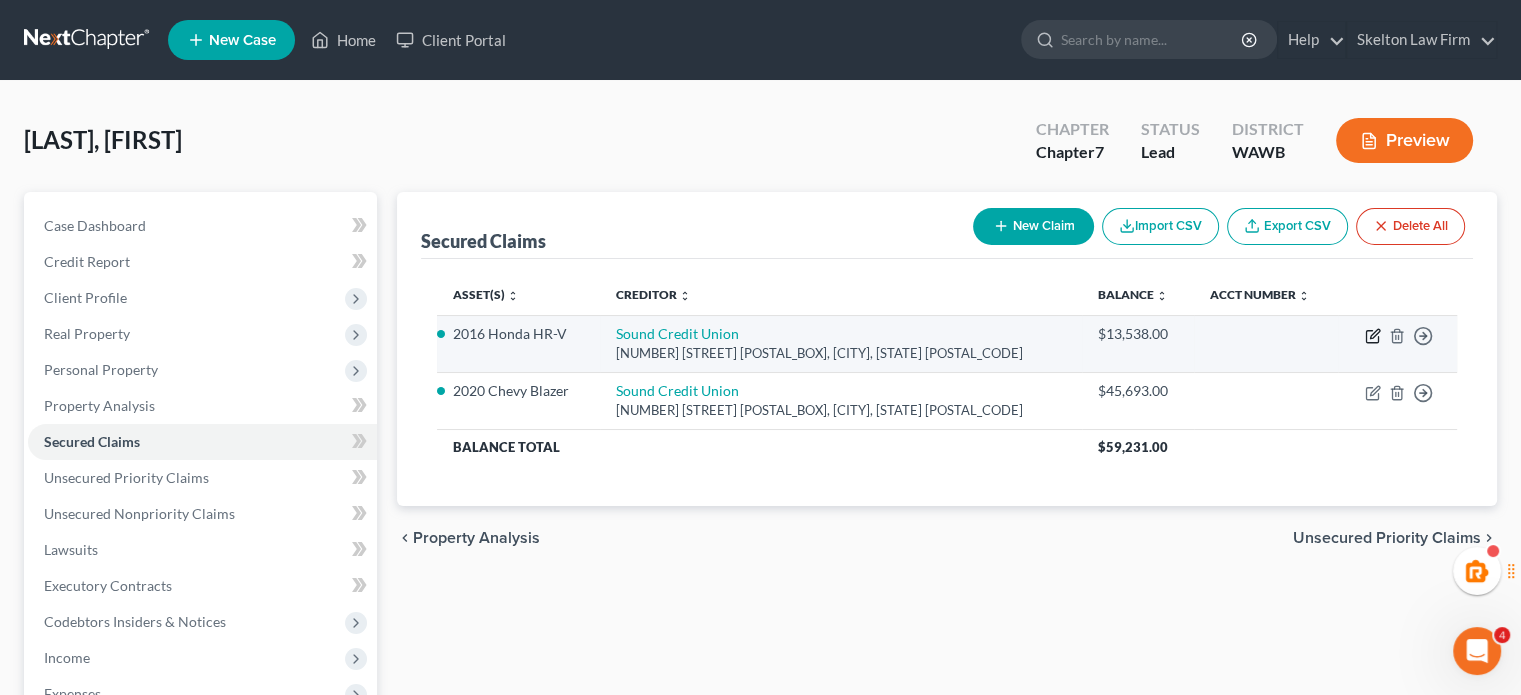 click 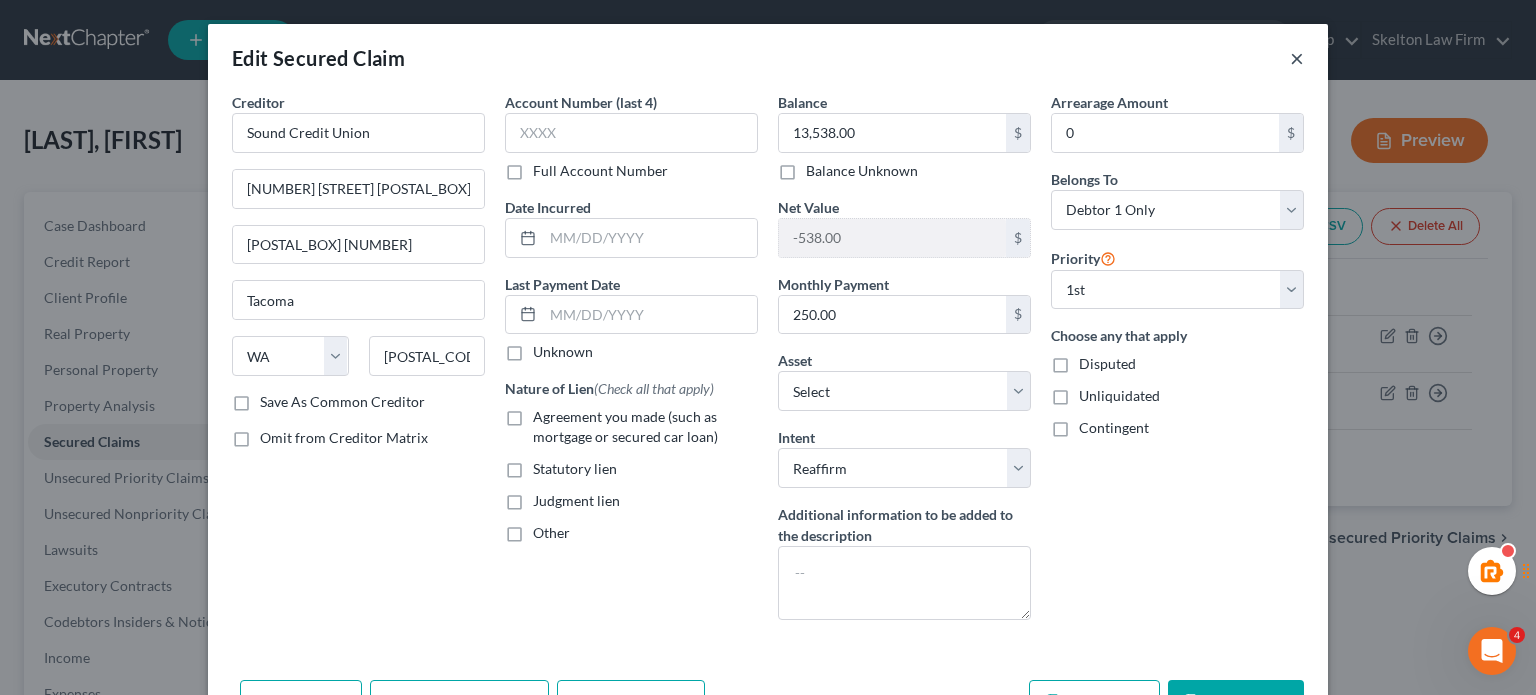 click on "×" at bounding box center (1297, 58) 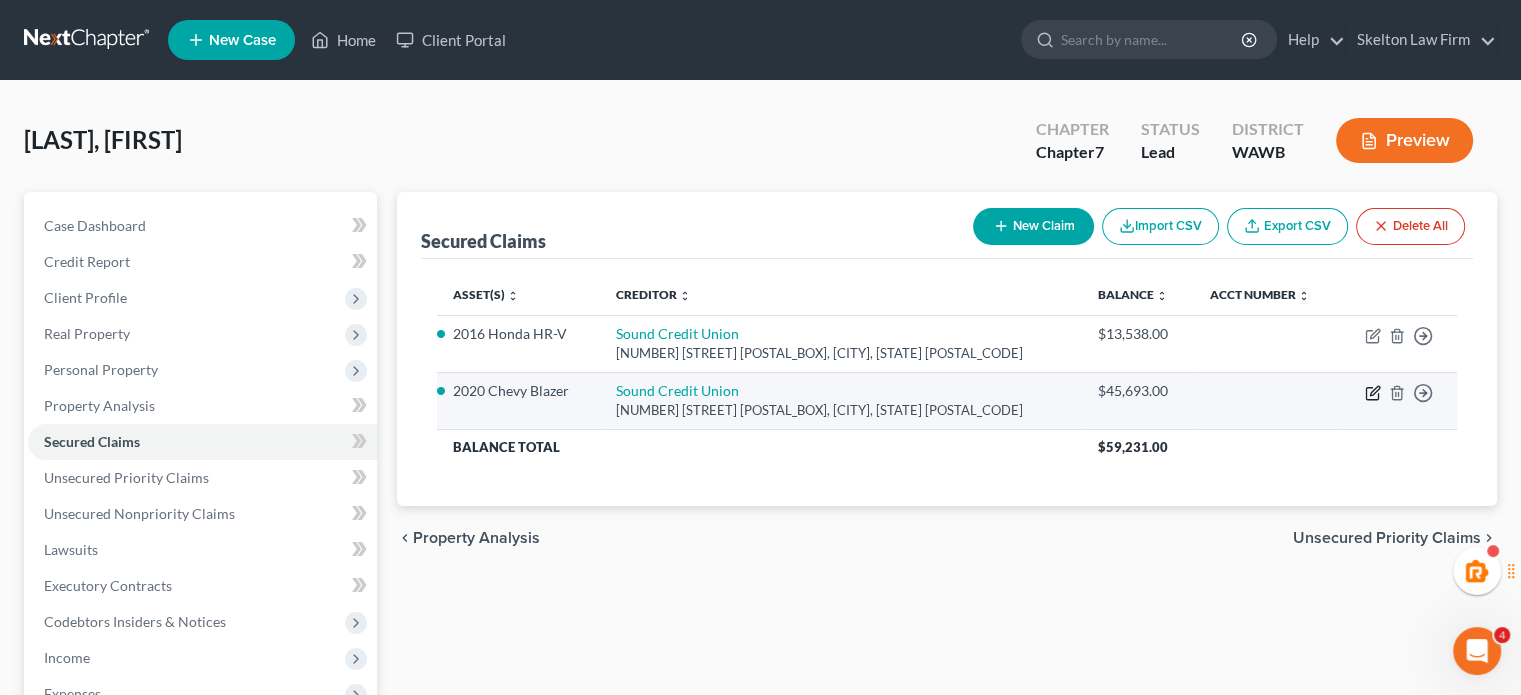 click 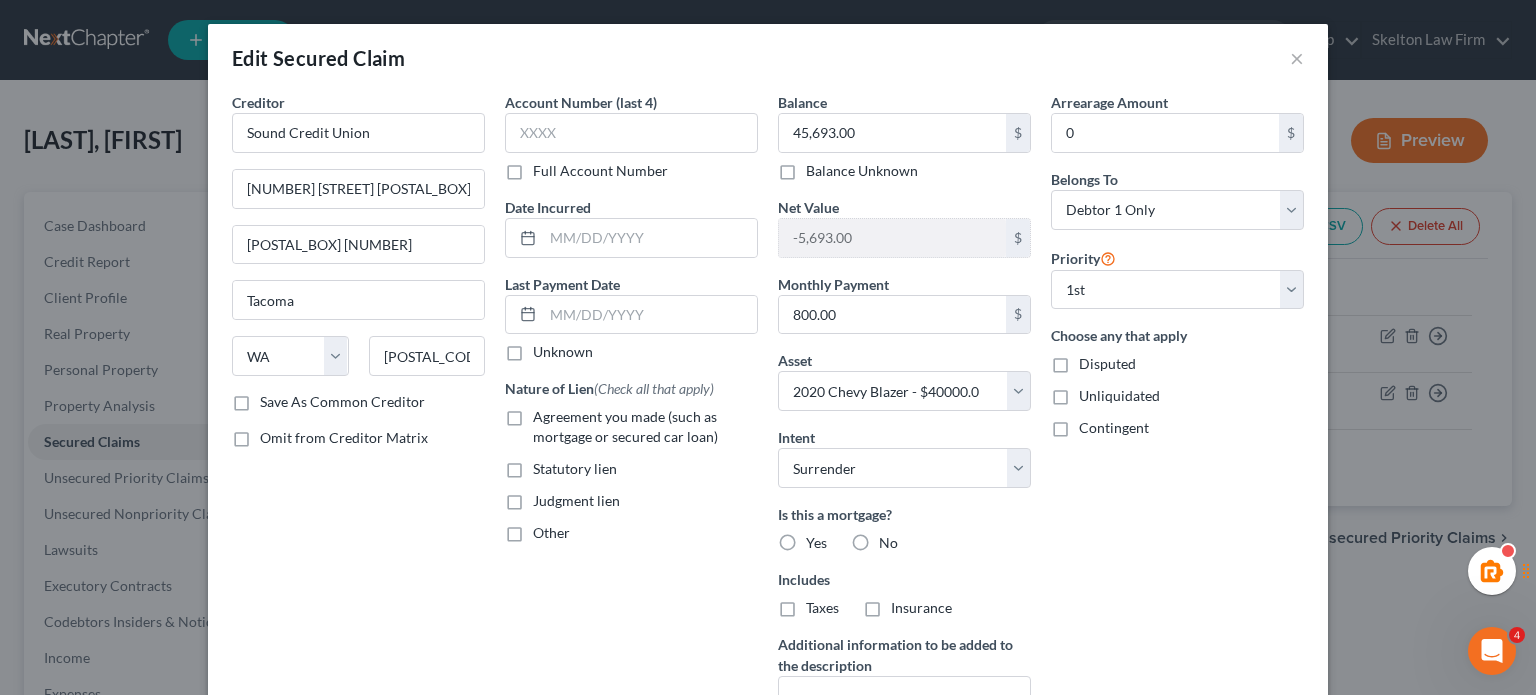 click on "Edit Secured Claim  ×" at bounding box center (768, 58) 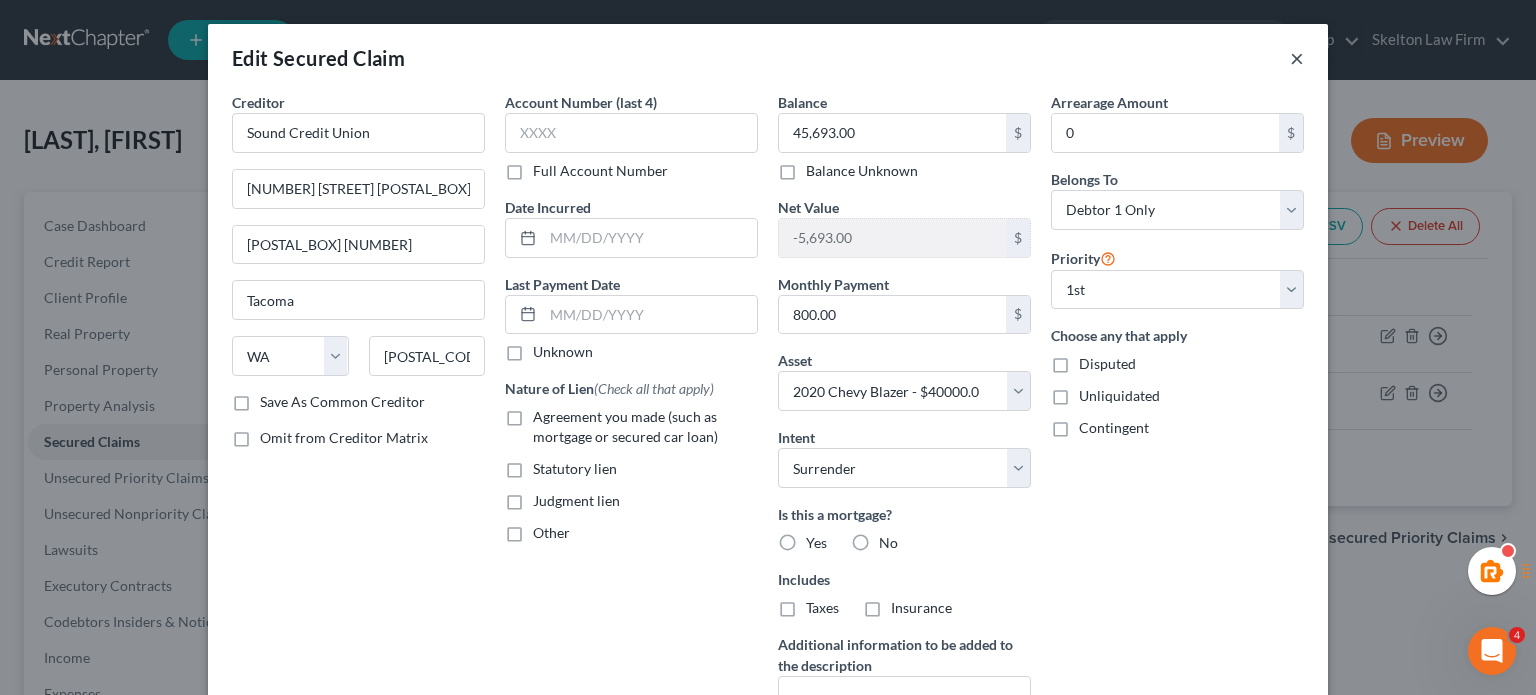 click on "×" at bounding box center (1297, 58) 